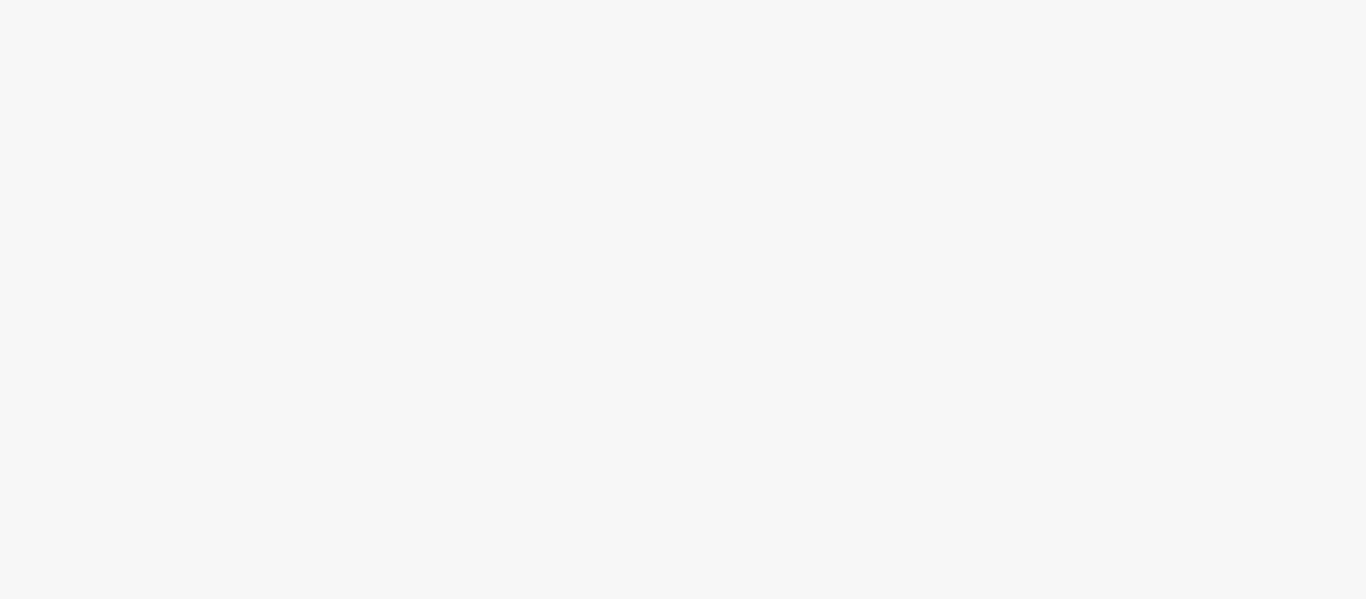 scroll, scrollTop: 0, scrollLeft: 0, axis: both 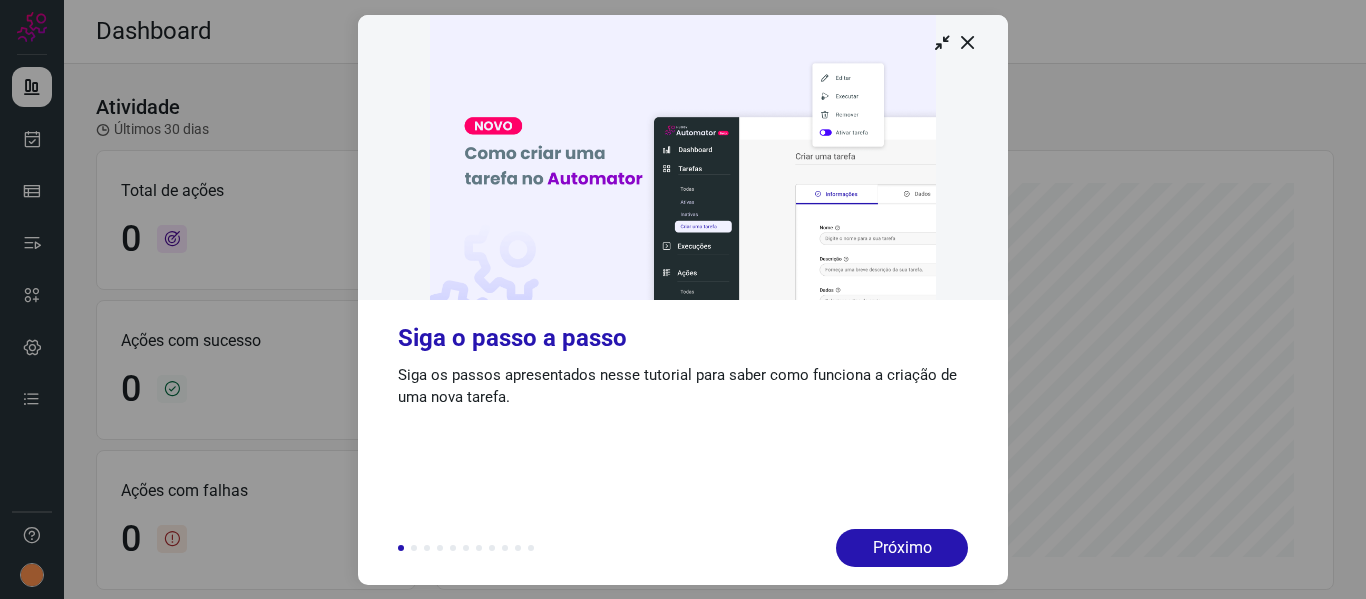click at bounding box center [968, 42] 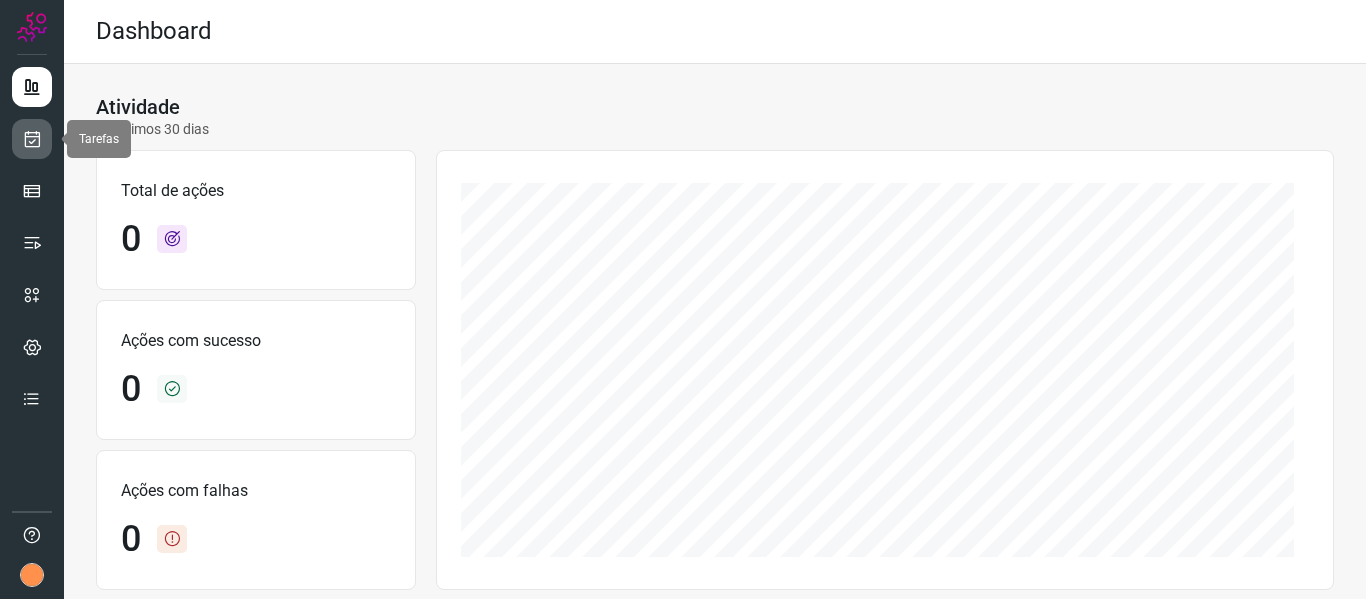 click at bounding box center [32, 139] 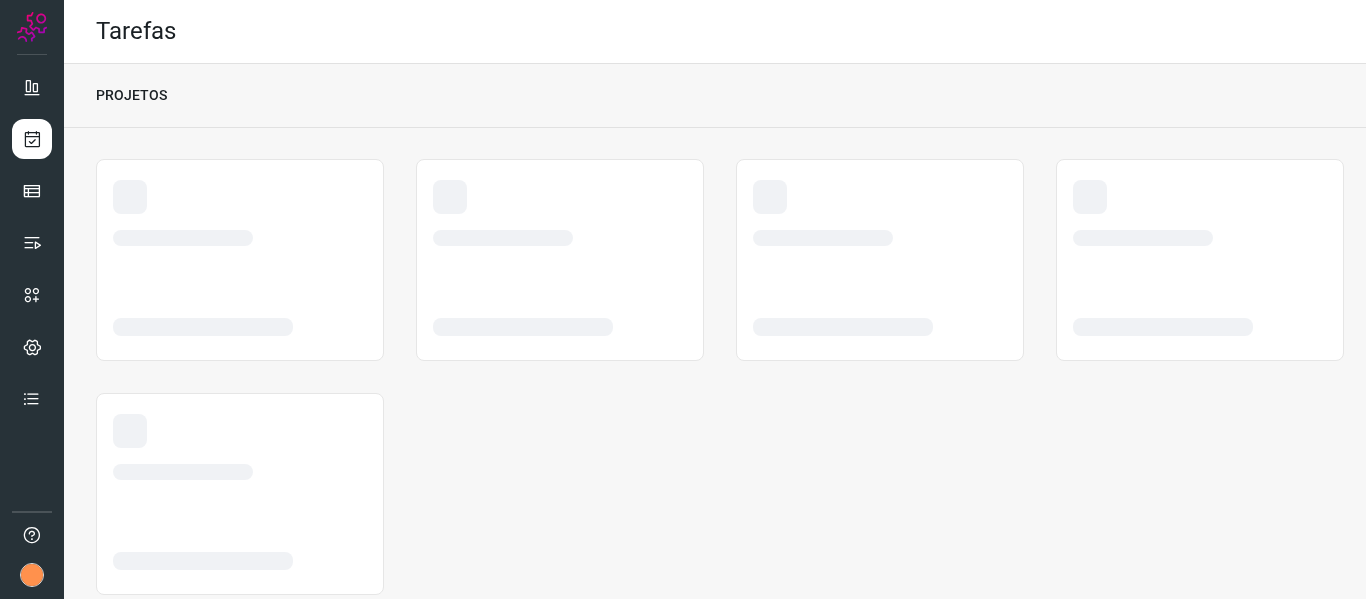scroll, scrollTop: 0, scrollLeft: 0, axis: both 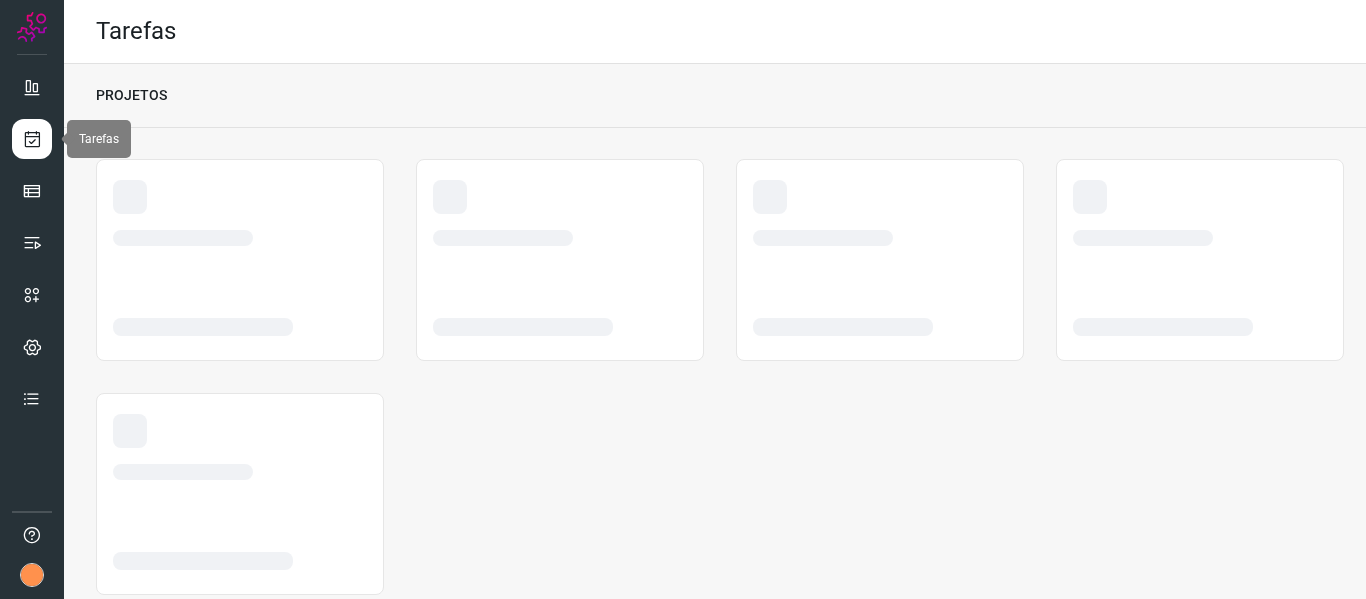click at bounding box center [32, 139] 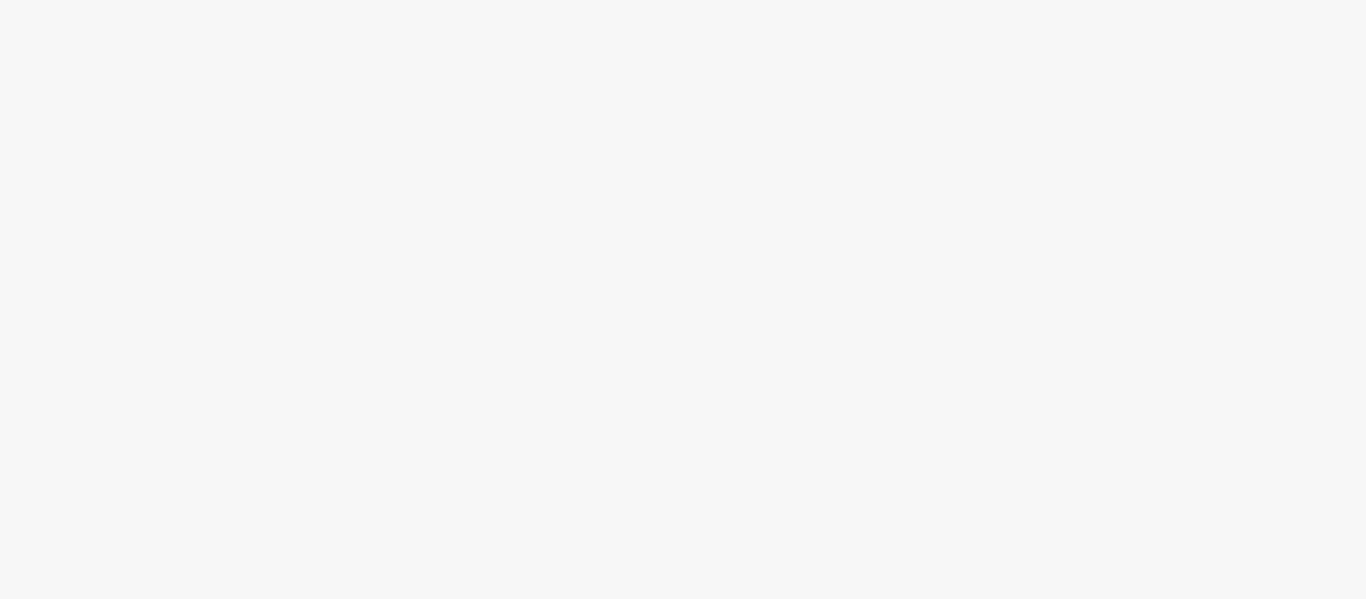 scroll, scrollTop: 0, scrollLeft: 0, axis: both 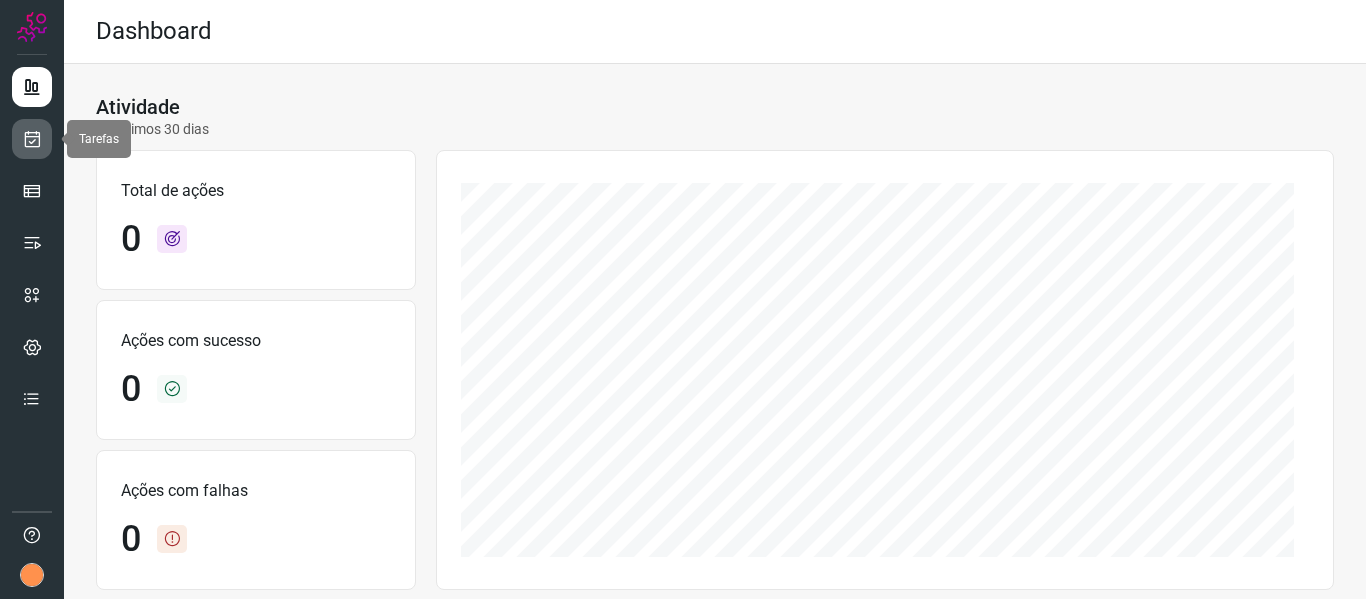 click at bounding box center [32, 139] 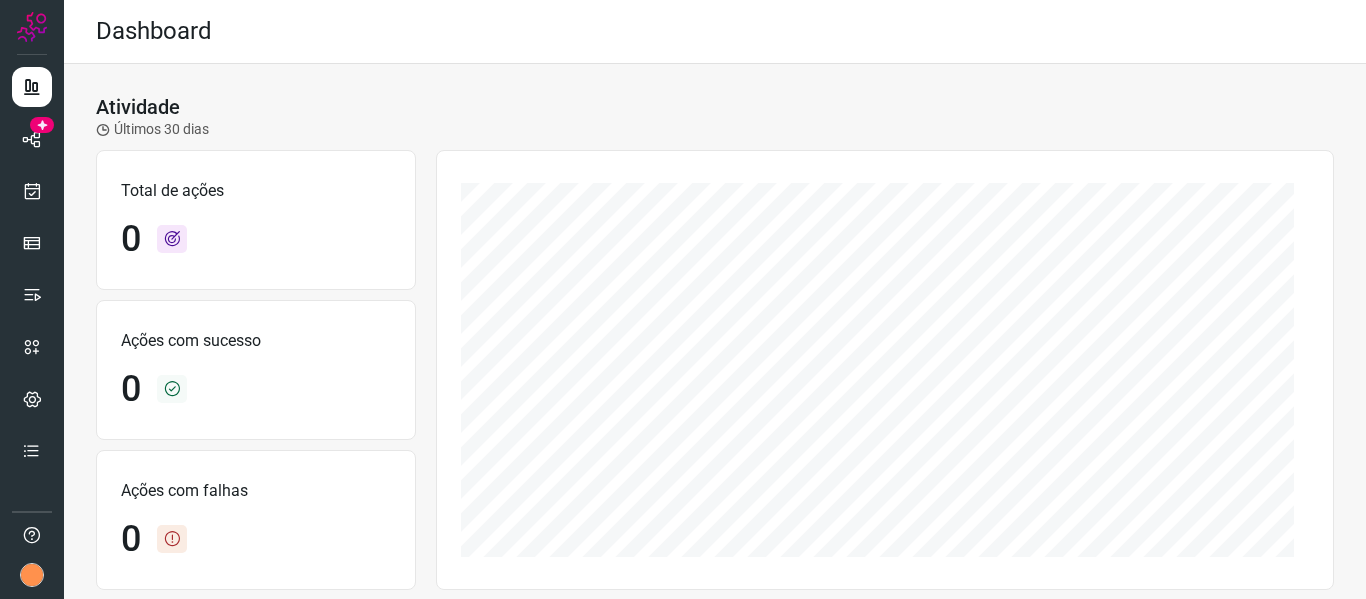 scroll, scrollTop: 0, scrollLeft: 0, axis: both 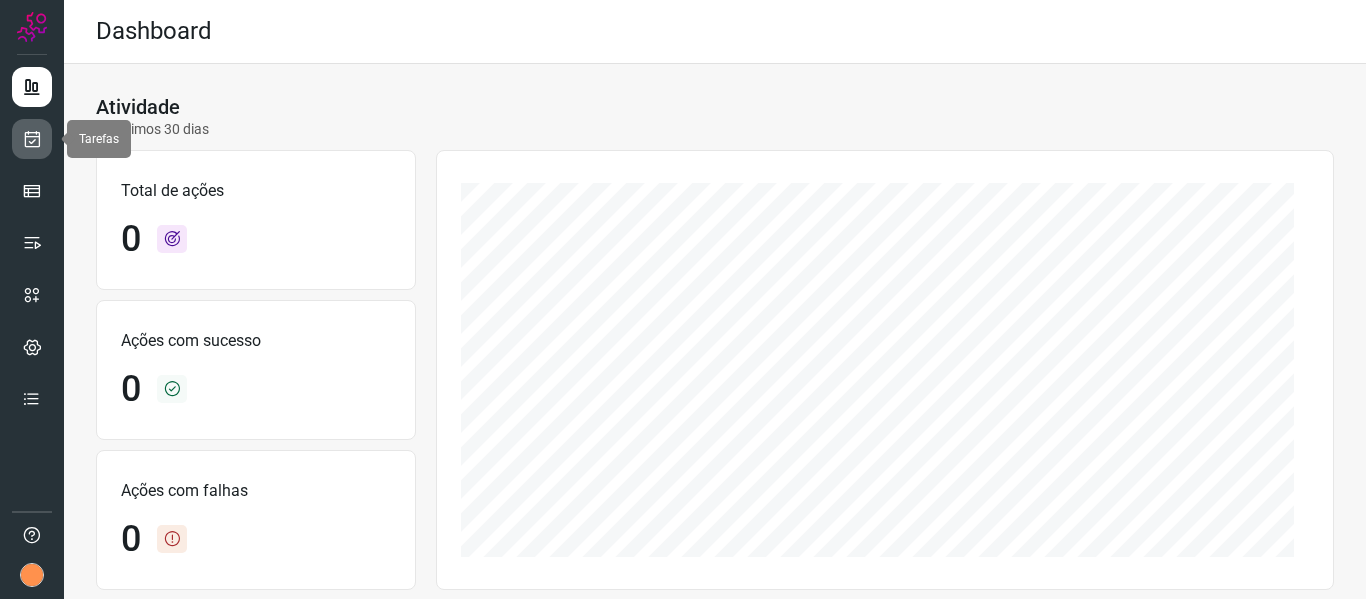 click at bounding box center [32, 139] 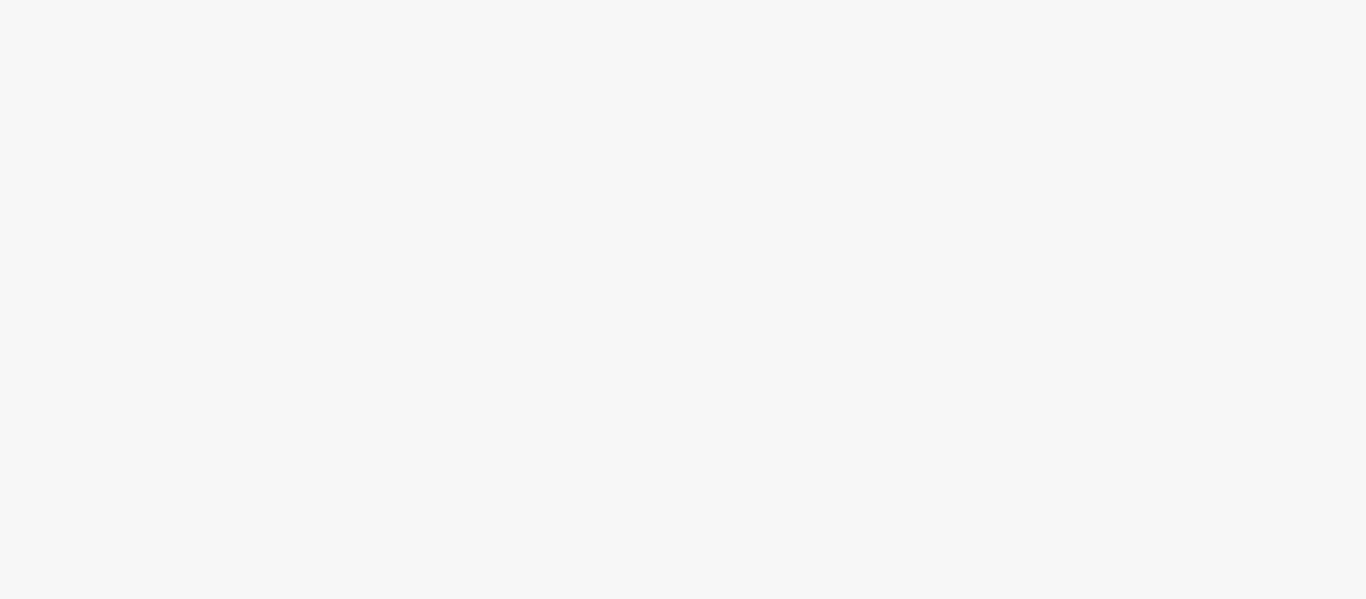 scroll, scrollTop: 0, scrollLeft: 0, axis: both 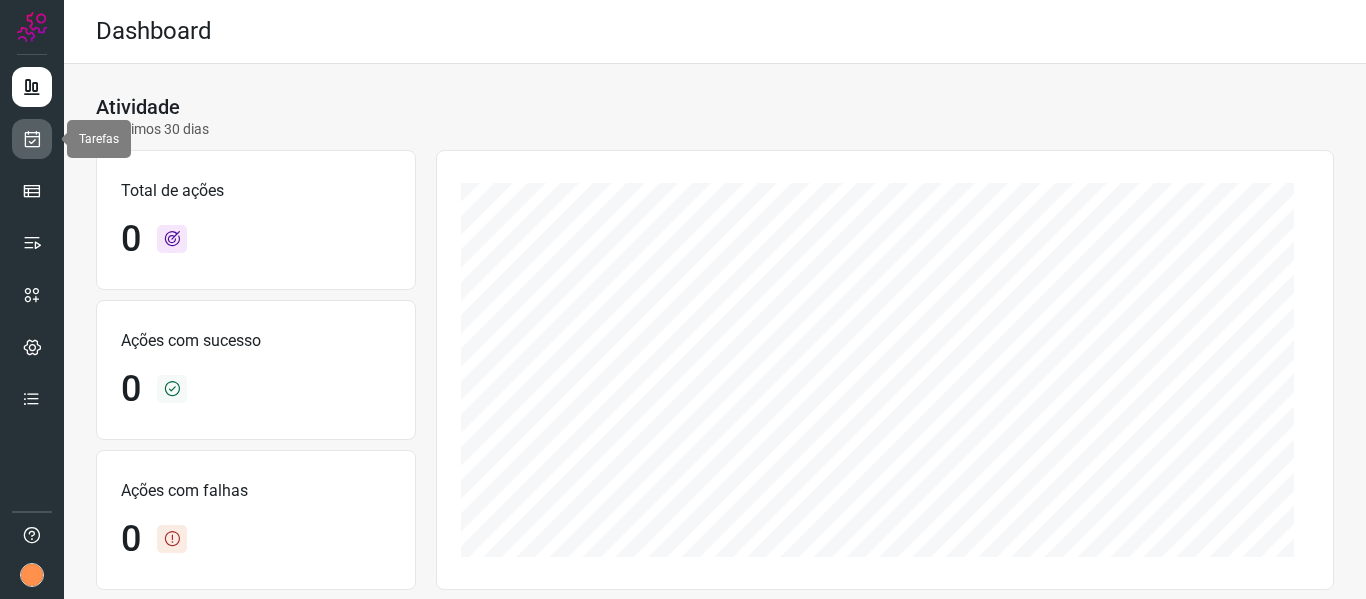 click at bounding box center [32, 139] 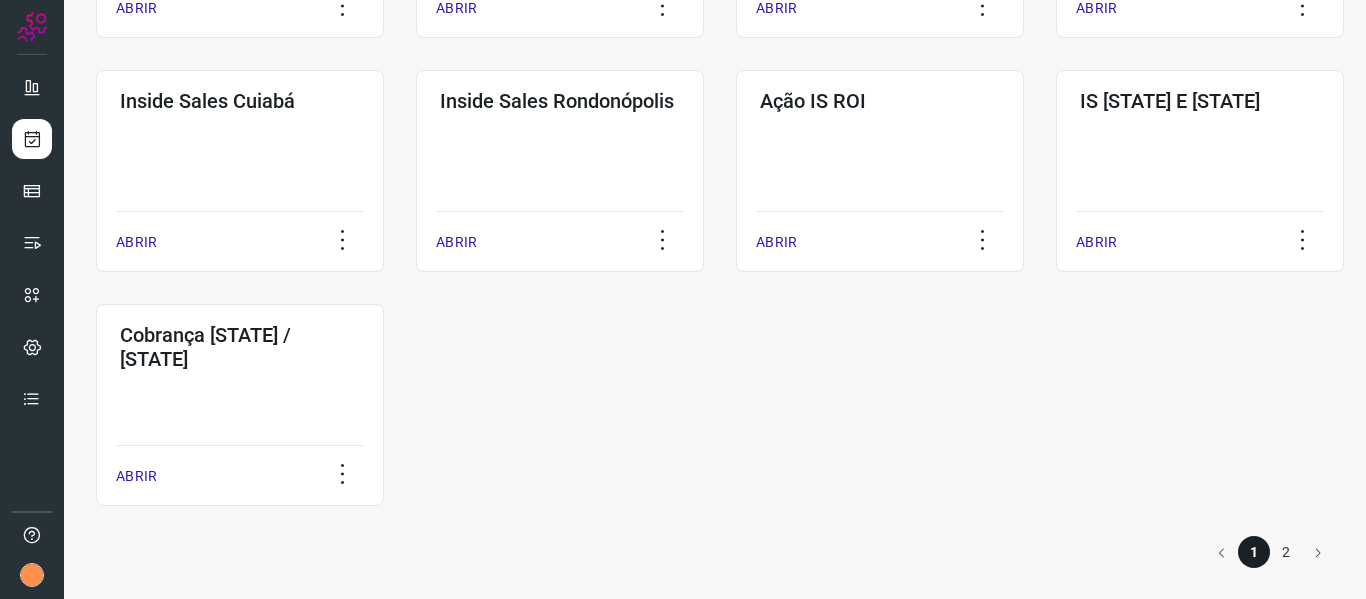 scroll, scrollTop: 1030, scrollLeft: 0, axis: vertical 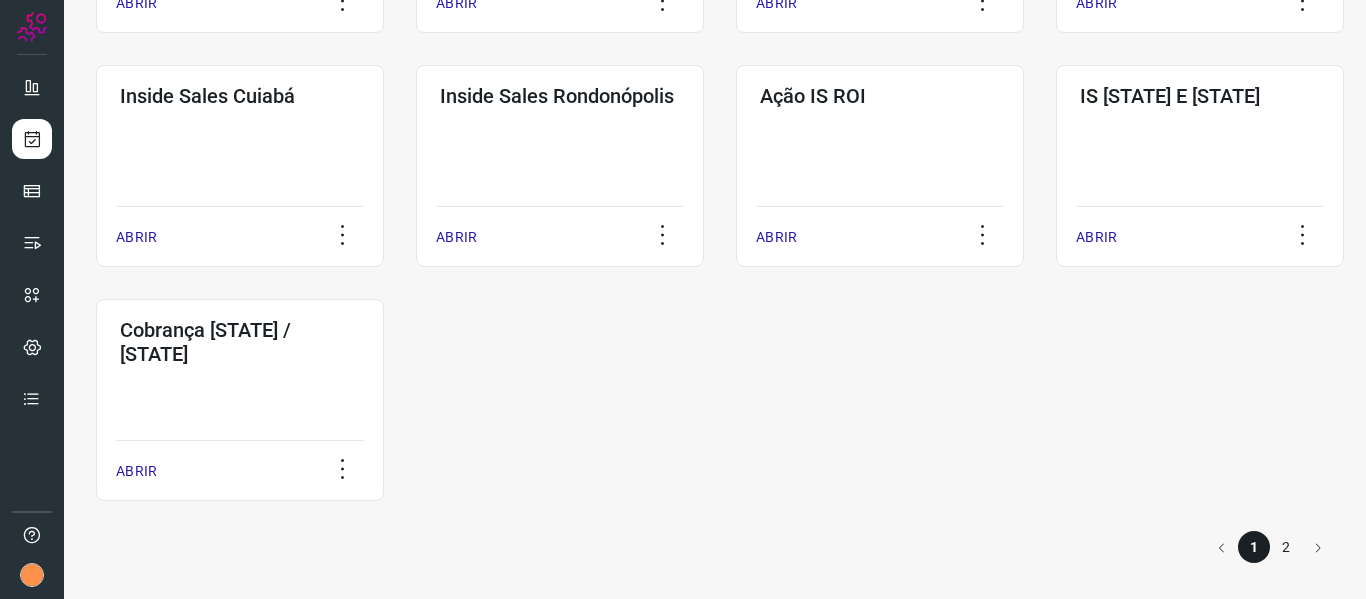 click on "2" 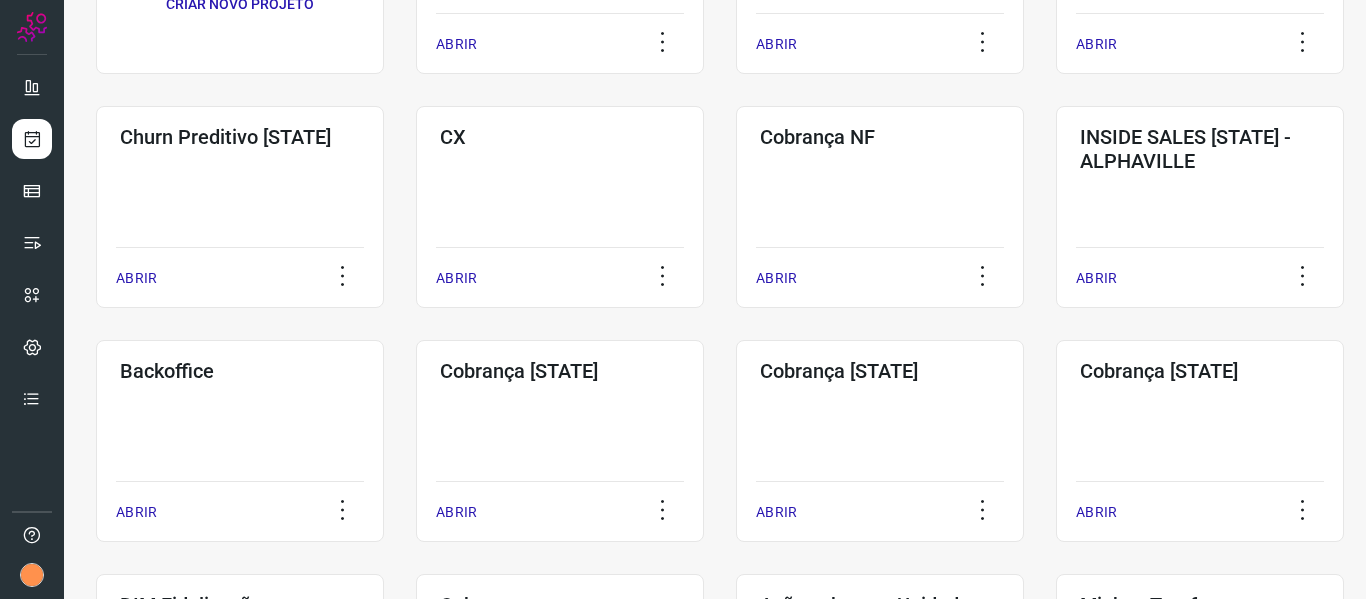 scroll, scrollTop: 262, scrollLeft: 0, axis: vertical 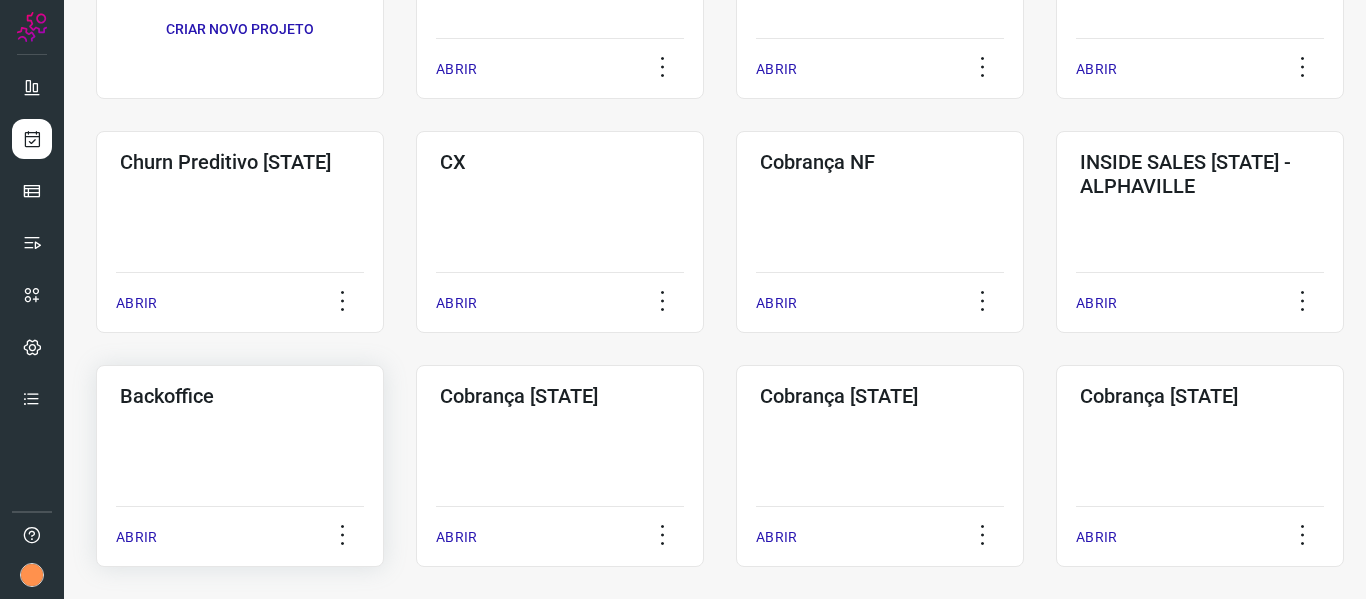 click on "Backoffice  ABRIR" 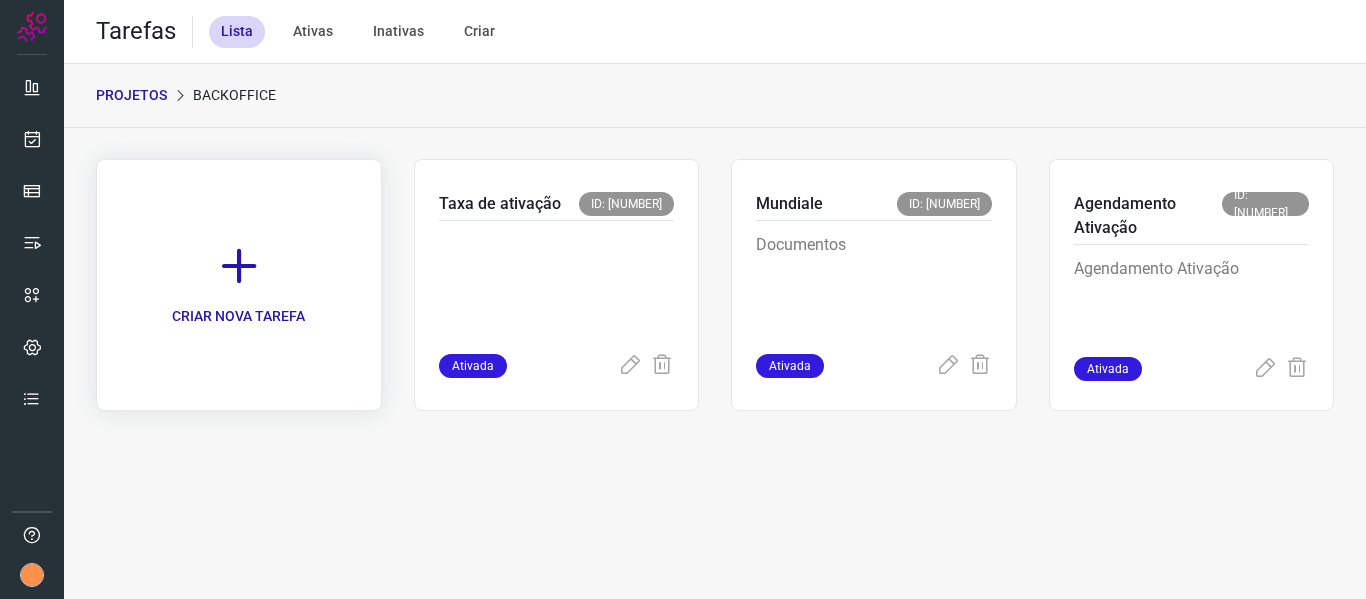 scroll, scrollTop: 0, scrollLeft: 0, axis: both 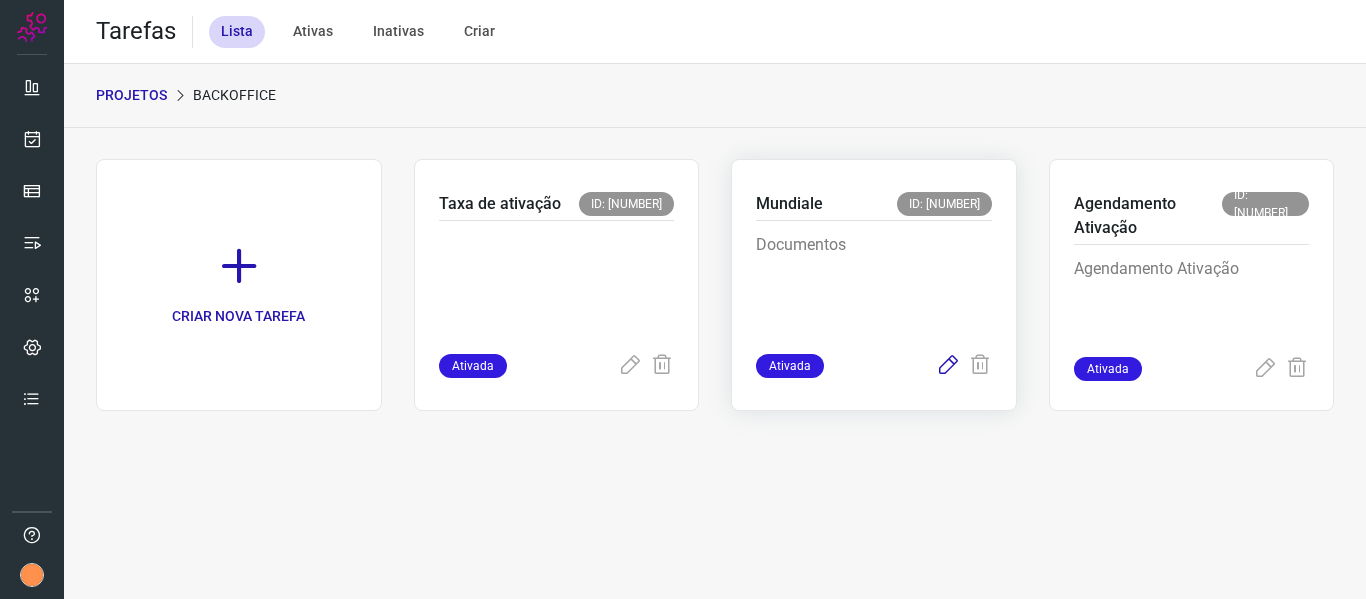 click at bounding box center [948, 366] 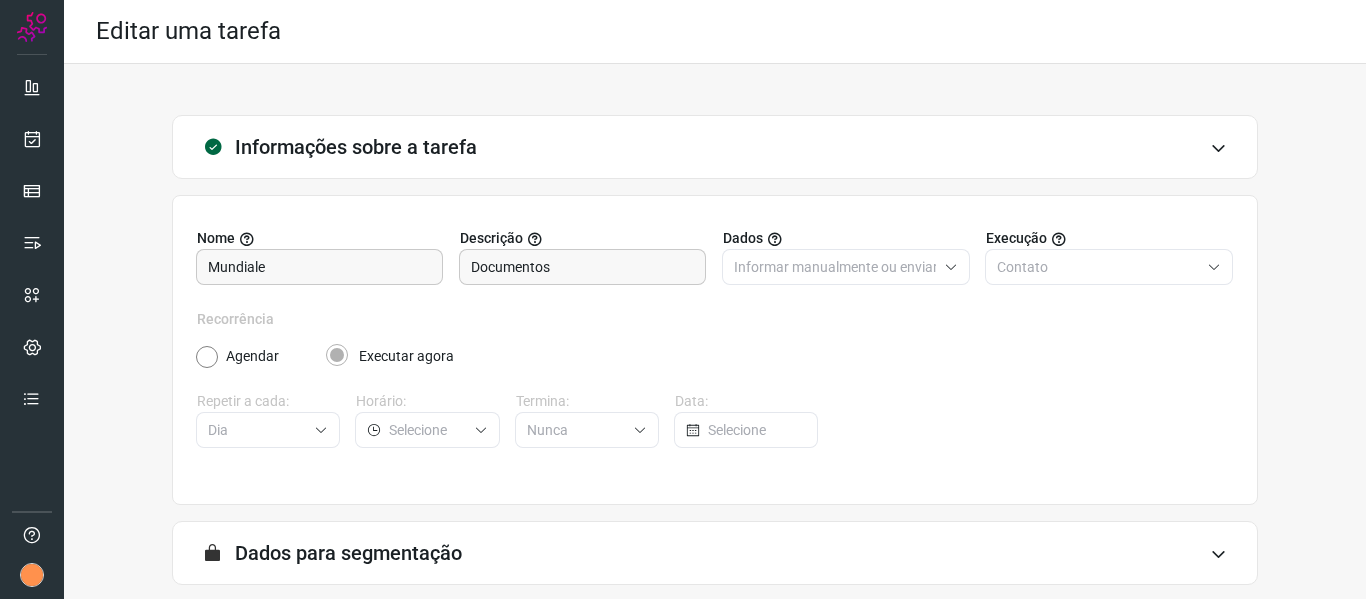 scroll, scrollTop: 182, scrollLeft: 0, axis: vertical 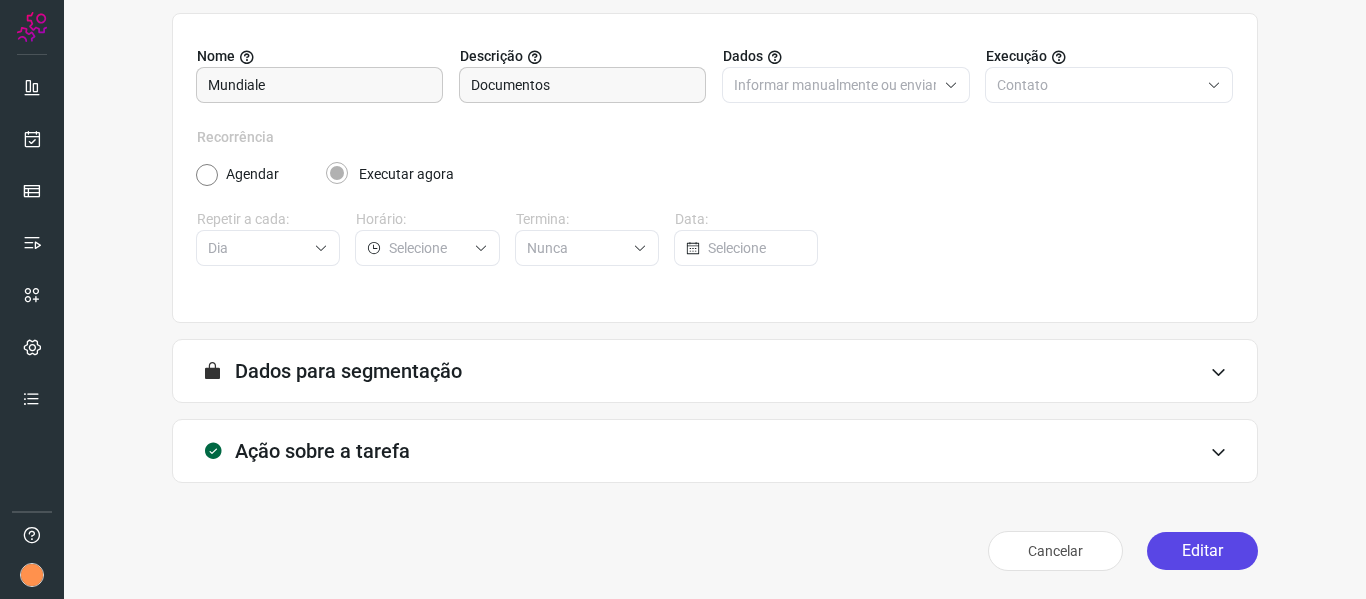 click on "Editar" at bounding box center (1202, 551) 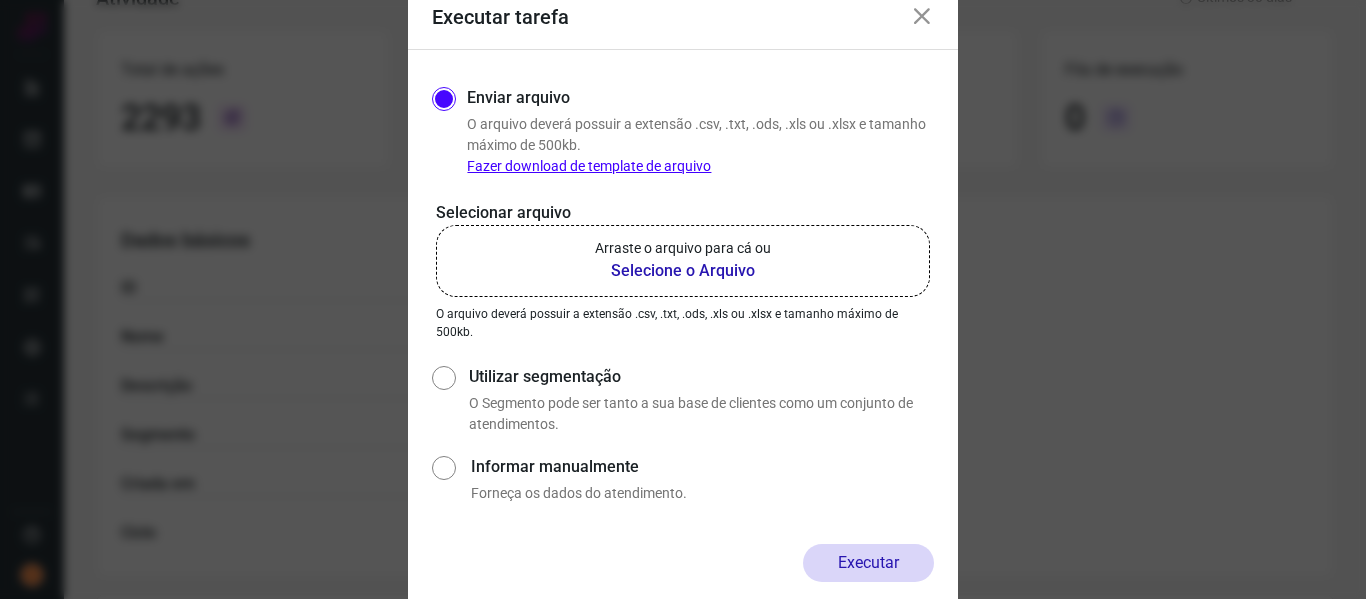 click on "Selecione o Arquivo" at bounding box center (683, 271) 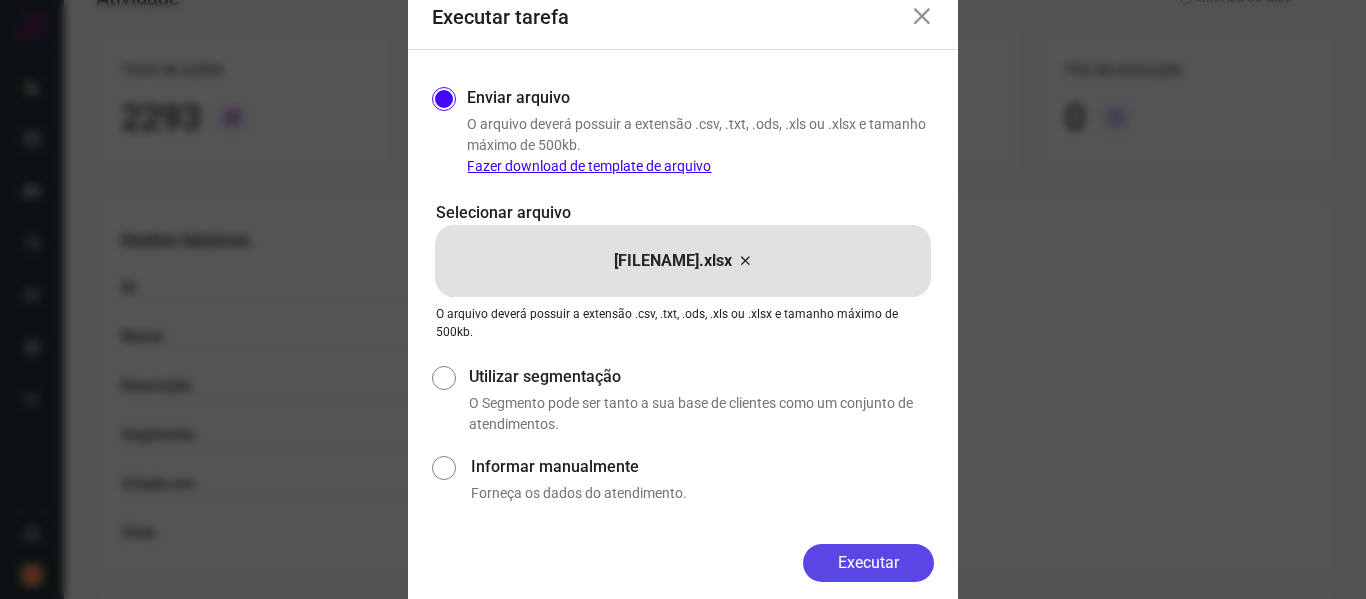 click on "Executar" at bounding box center (868, 563) 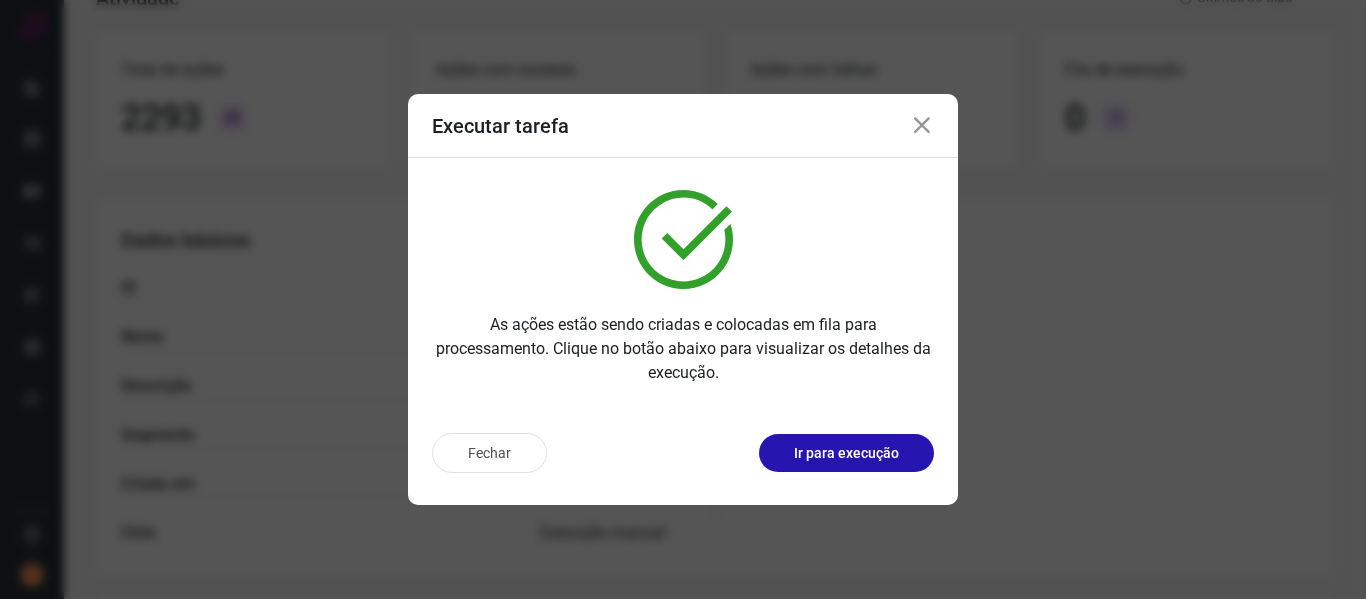 click on "Fechar  Ir para execução" at bounding box center [683, 461] 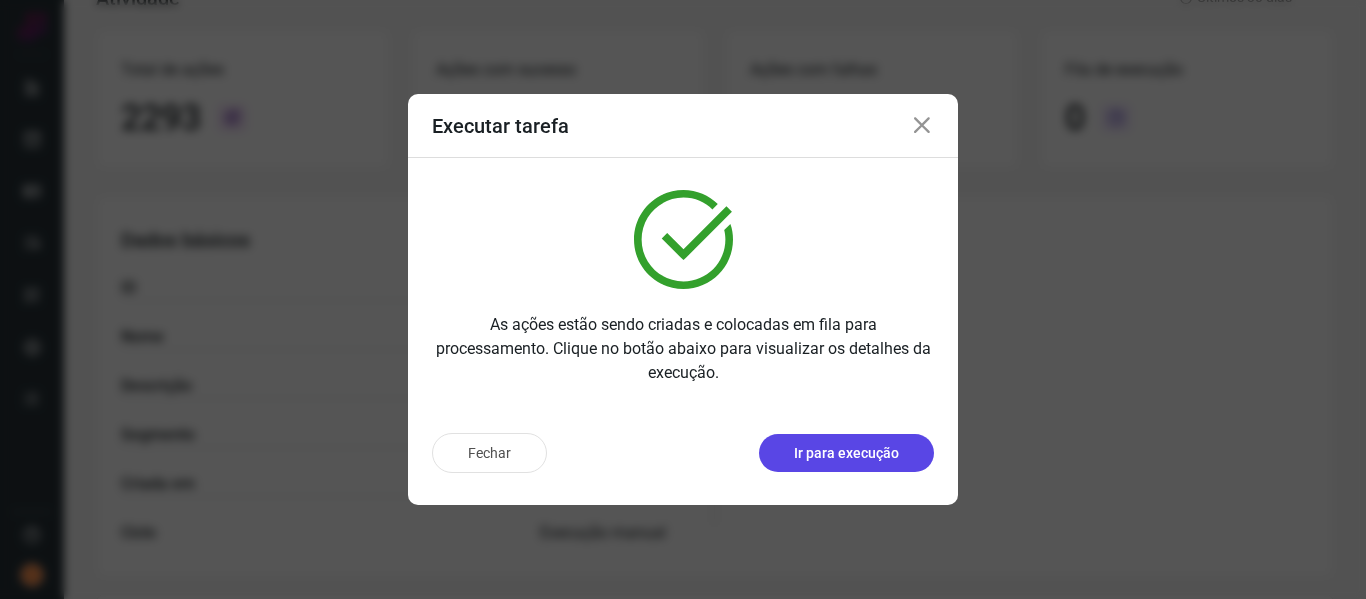 click on "Ir para execução" at bounding box center (846, 453) 